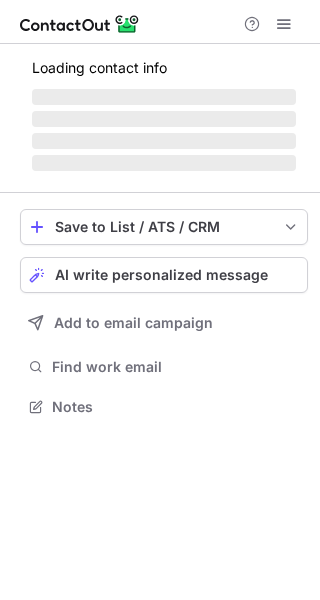scroll, scrollTop: 0, scrollLeft: 0, axis: both 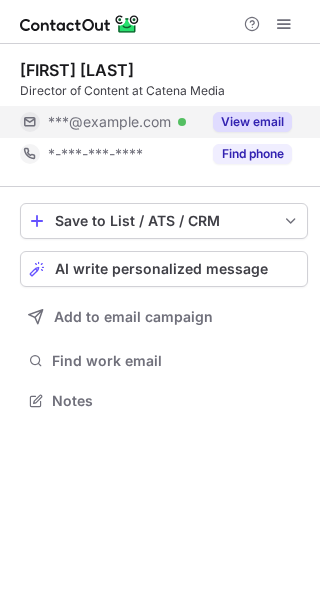 click on "View email" at bounding box center [252, 122] 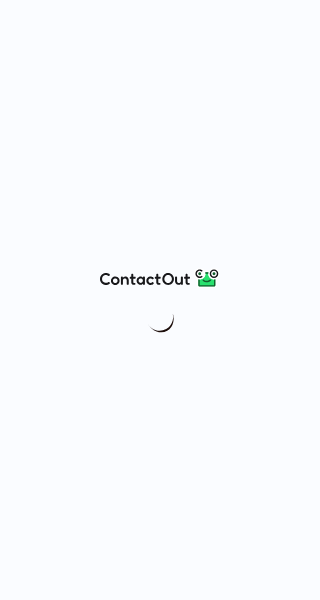 scroll, scrollTop: 0, scrollLeft: 0, axis: both 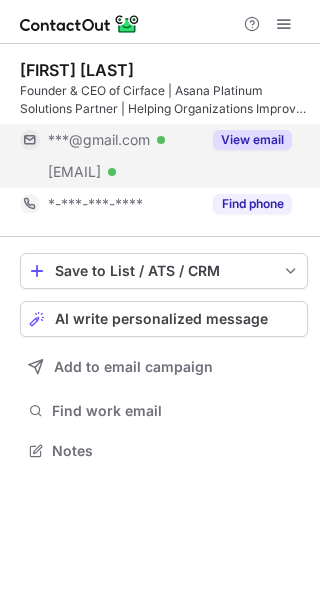 click on "View email" at bounding box center (252, 140) 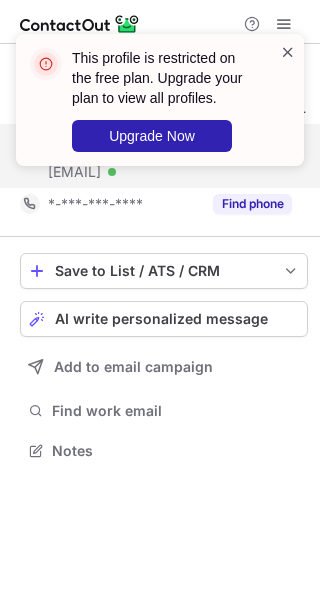 click at bounding box center (288, 52) 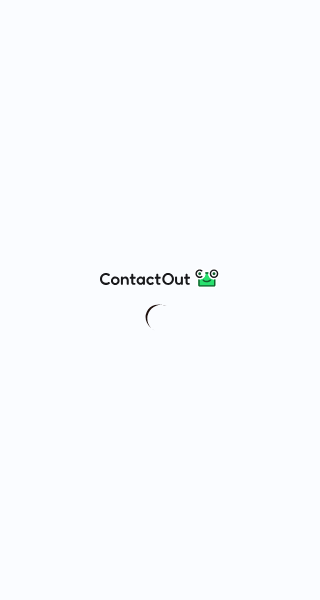 scroll, scrollTop: 0, scrollLeft: 0, axis: both 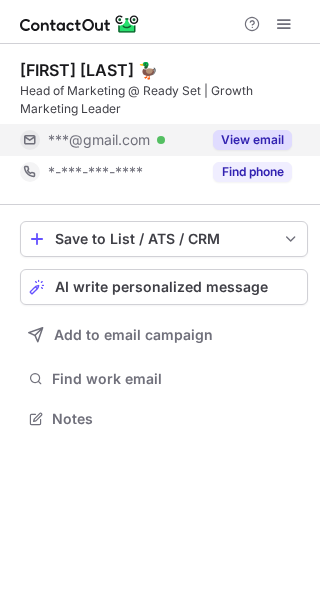 click on "View email" at bounding box center [252, 140] 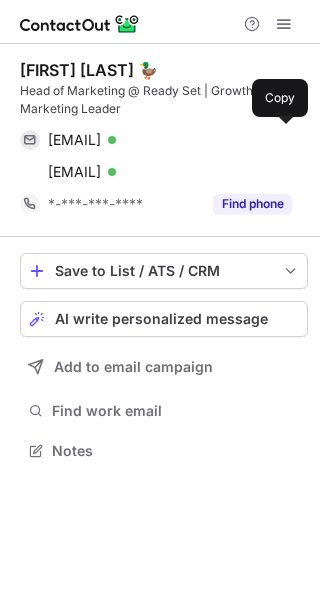 scroll, scrollTop: 10, scrollLeft: 10, axis: both 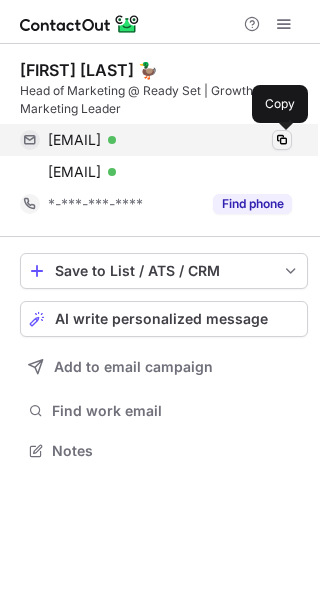 click at bounding box center (282, 140) 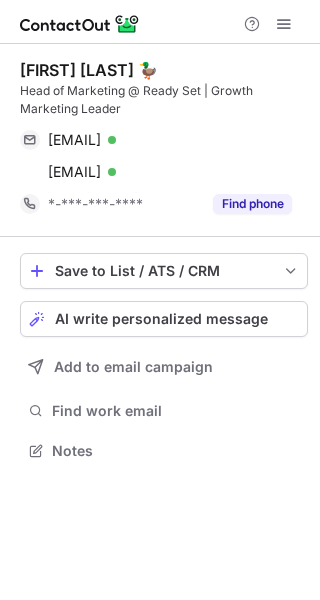 scroll, scrollTop: 0, scrollLeft: 0, axis: both 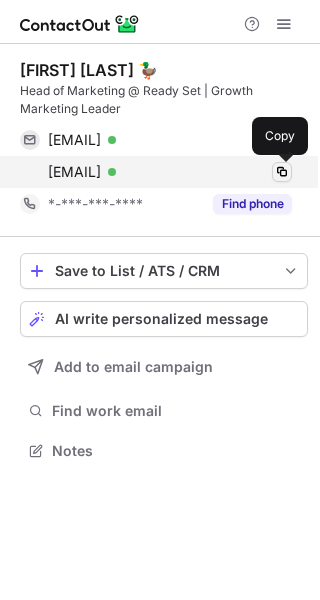 click at bounding box center [282, 172] 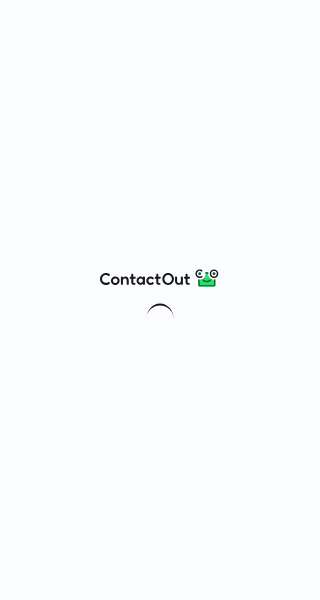 scroll, scrollTop: 0, scrollLeft: 0, axis: both 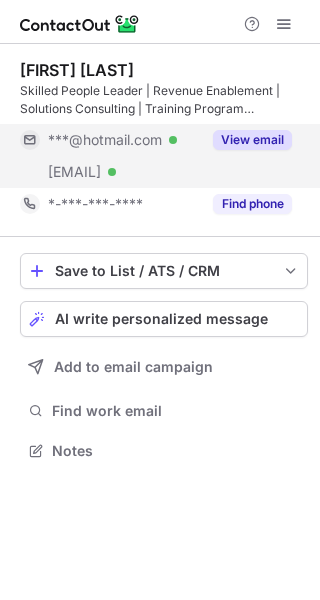 click on "View email" at bounding box center [252, 140] 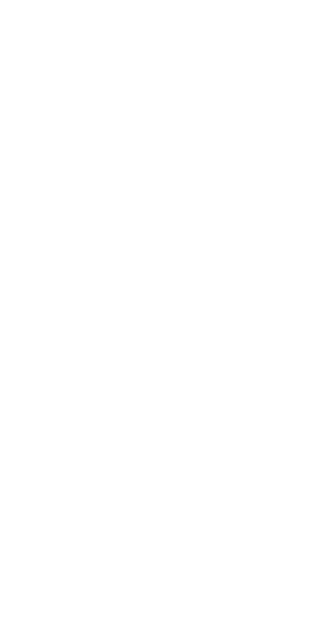 scroll, scrollTop: 0, scrollLeft: 0, axis: both 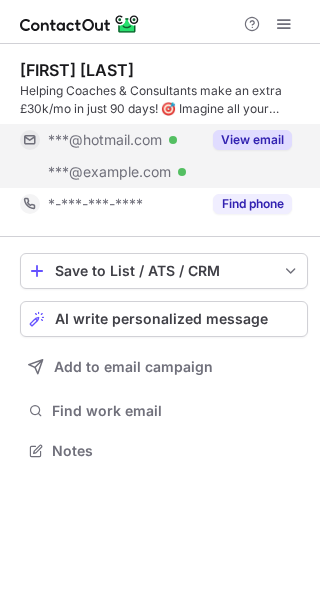 click on "View email" at bounding box center [252, 140] 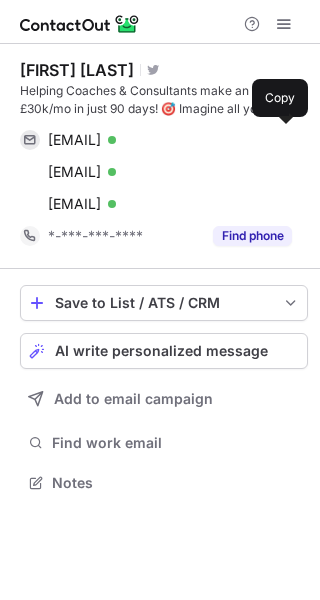 scroll, scrollTop: 10, scrollLeft: 10, axis: both 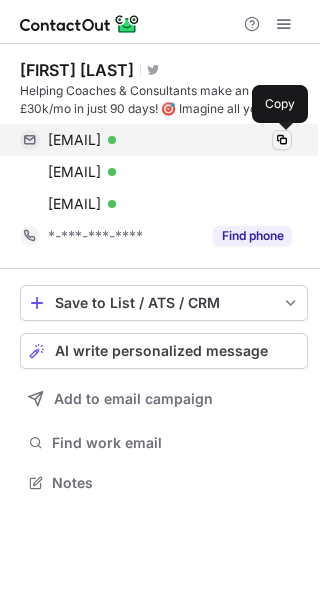 click at bounding box center [282, 140] 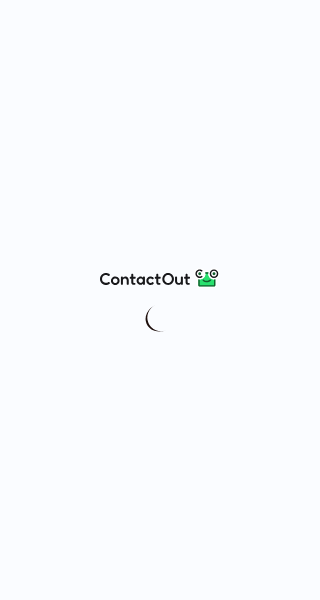 scroll, scrollTop: 0, scrollLeft: 0, axis: both 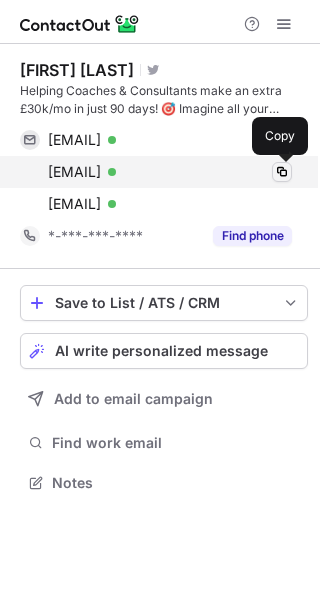 click at bounding box center (282, 172) 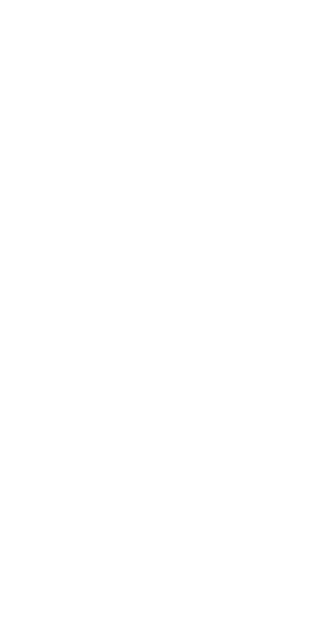 scroll, scrollTop: 0, scrollLeft: 0, axis: both 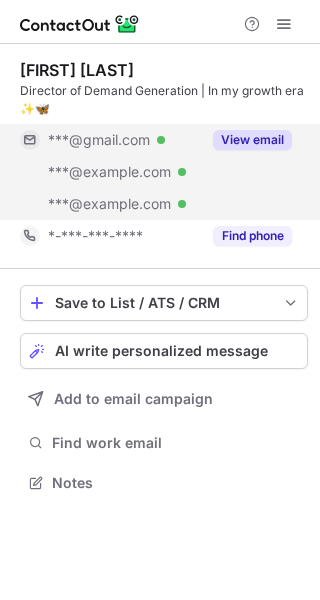 click on "View email" at bounding box center (252, 140) 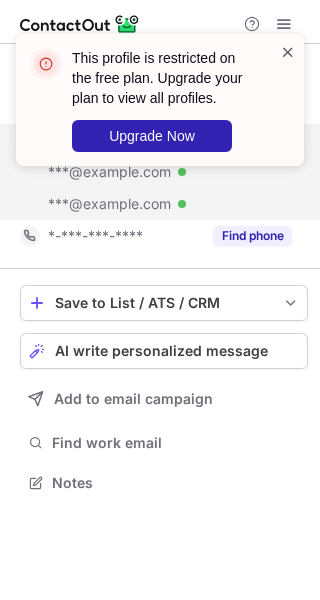 click at bounding box center [288, 52] 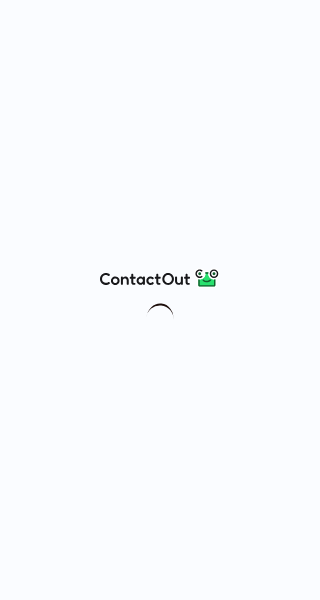 scroll, scrollTop: 0, scrollLeft: 0, axis: both 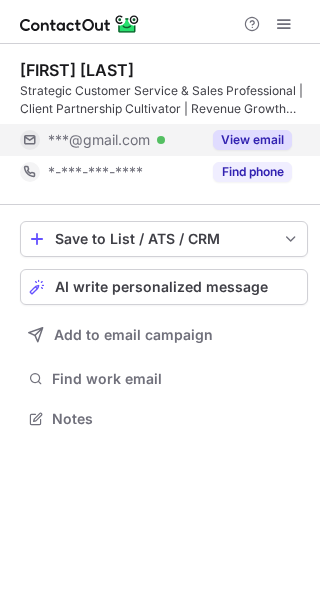 click on "View email" at bounding box center [252, 140] 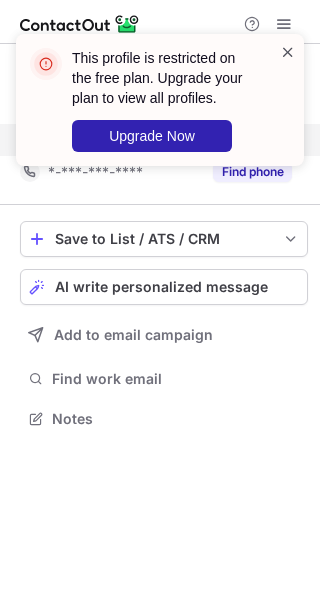 click at bounding box center [288, 52] 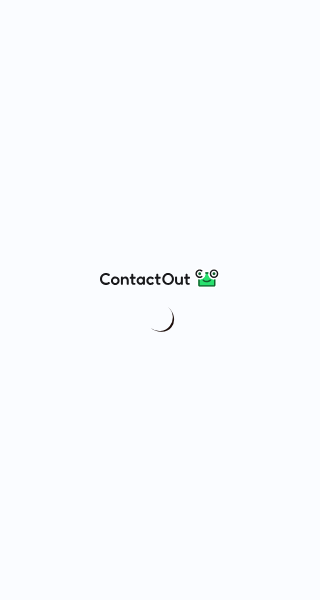 scroll, scrollTop: 0, scrollLeft: 0, axis: both 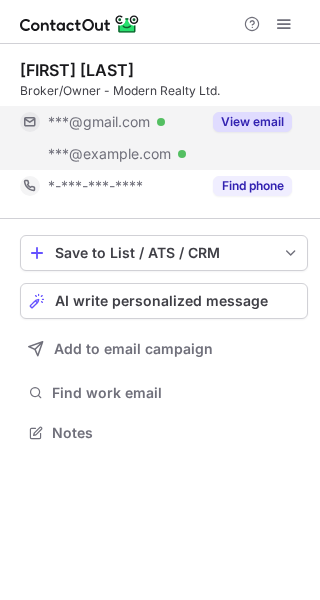 click on "View email" at bounding box center [252, 122] 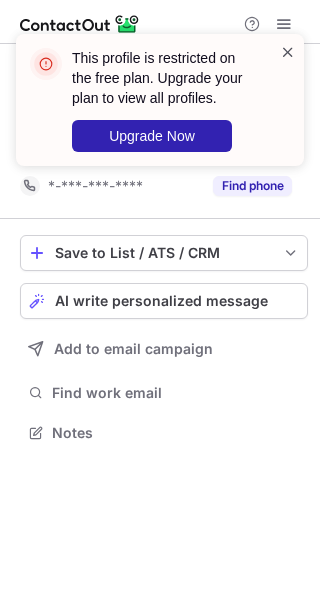 click at bounding box center (288, 52) 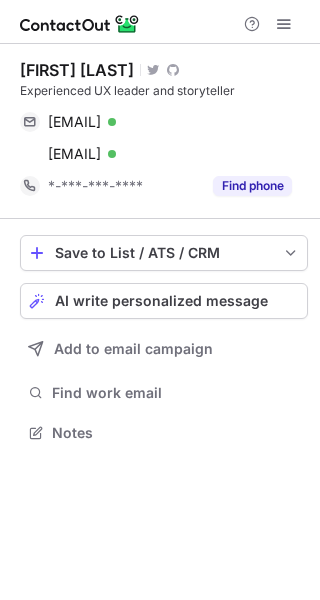 scroll, scrollTop: 0, scrollLeft: 0, axis: both 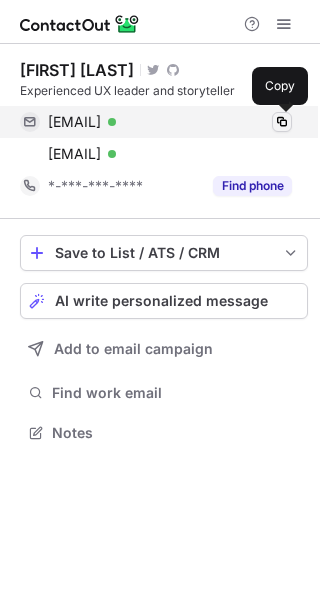 click at bounding box center [282, 122] 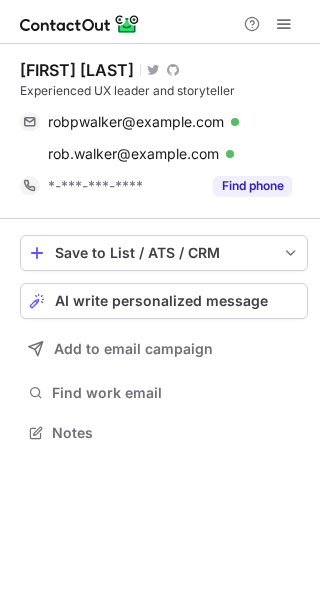 scroll, scrollTop: 0, scrollLeft: 0, axis: both 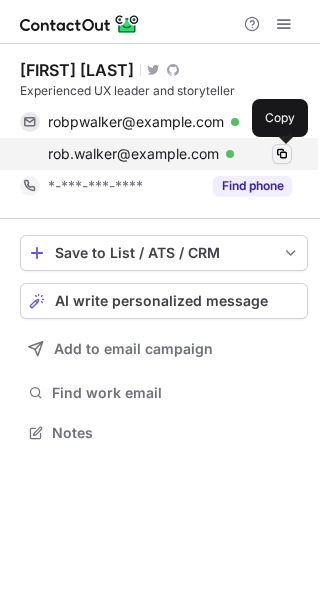 click at bounding box center (282, 154) 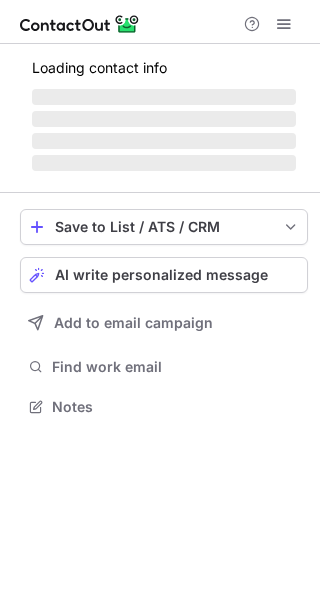scroll, scrollTop: 0, scrollLeft: 0, axis: both 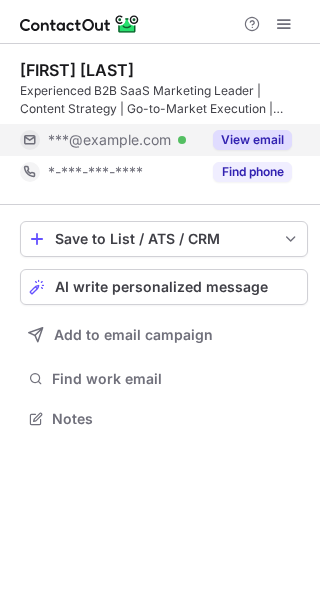 click on "View email" at bounding box center (252, 140) 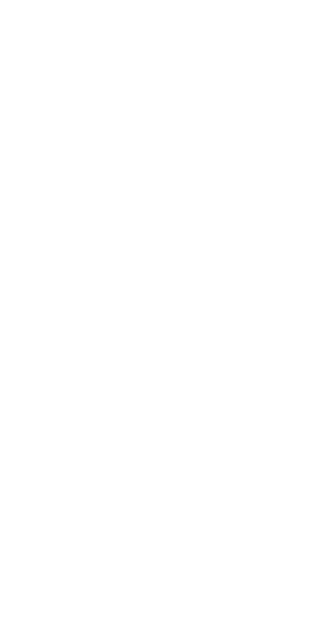 scroll, scrollTop: 0, scrollLeft: 0, axis: both 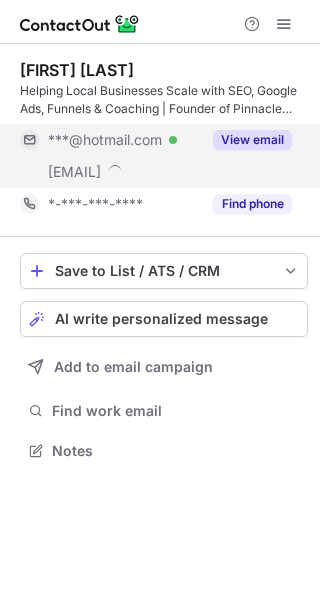 click on "View email" at bounding box center [252, 140] 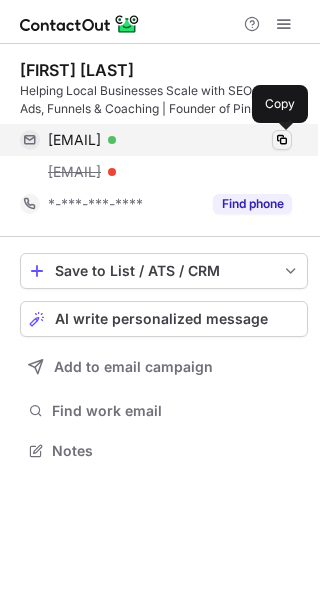 click at bounding box center [282, 140] 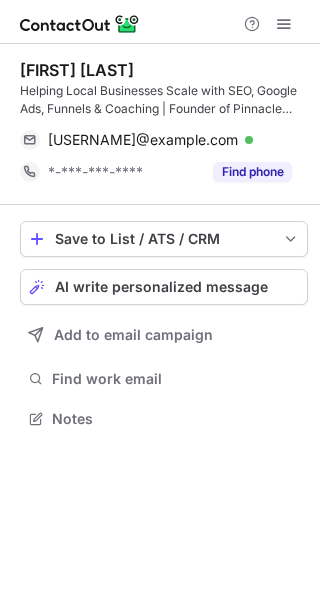 scroll, scrollTop: 0, scrollLeft: 0, axis: both 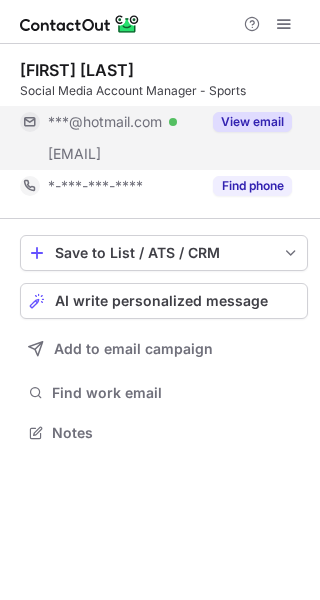 click on "View email" at bounding box center (246, 122) 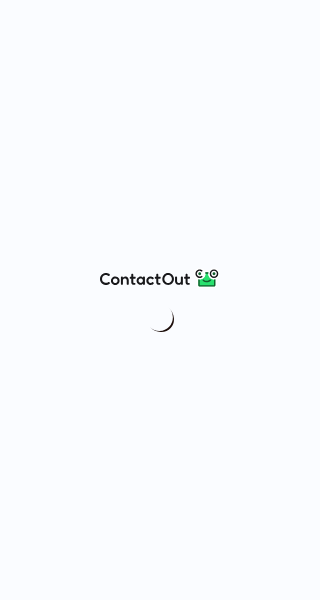 scroll, scrollTop: 0, scrollLeft: 0, axis: both 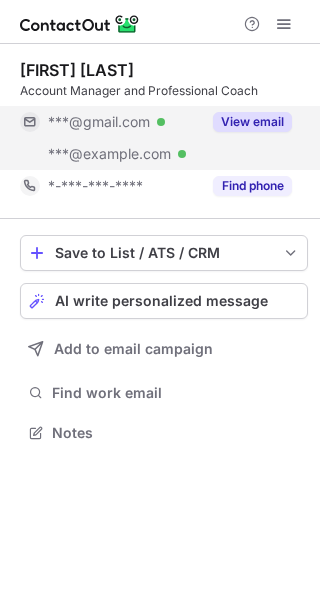 click on "View email" at bounding box center [252, 122] 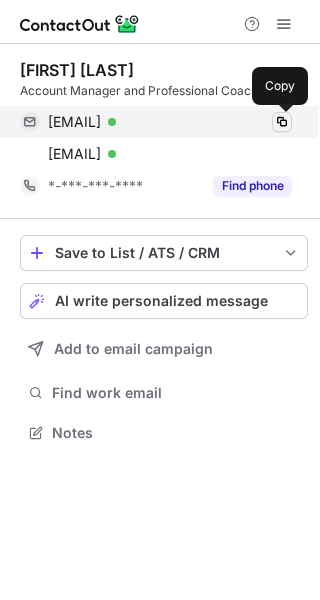 click at bounding box center [282, 122] 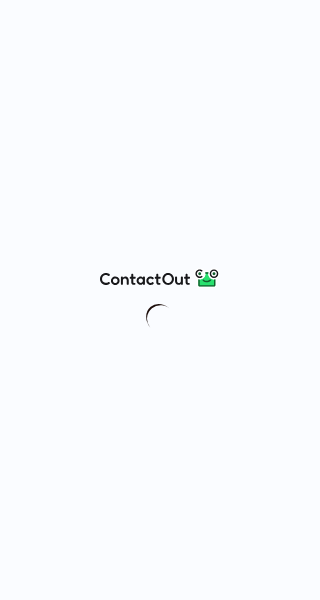 scroll, scrollTop: 0, scrollLeft: 0, axis: both 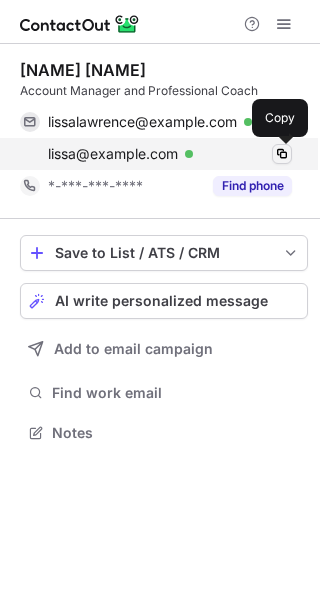click at bounding box center (282, 154) 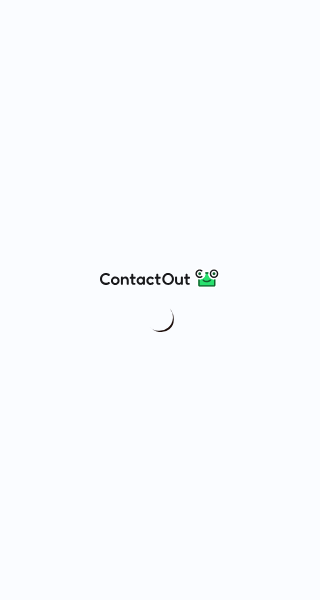 scroll, scrollTop: 0, scrollLeft: 0, axis: both 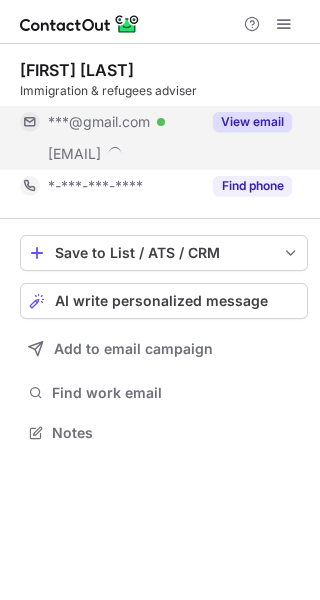 click on "View email" at bounding box center [252, 122] 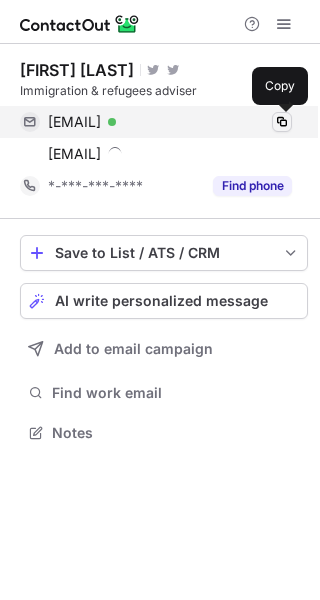 click at bounding box center (282, 122) 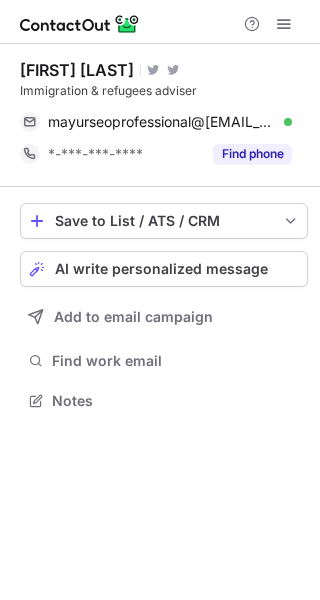 scroll, scrollTop: 0, scrollLeft: 0, axis: both 